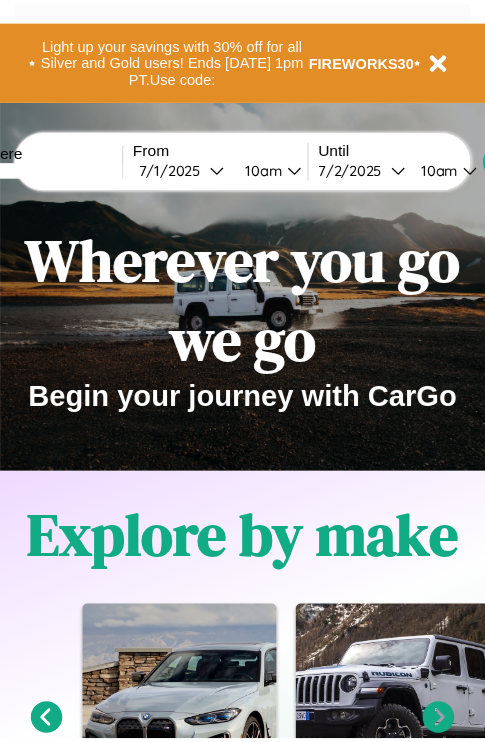 scroll, scrollTop: 0, scrollLeft: 0, axis: both 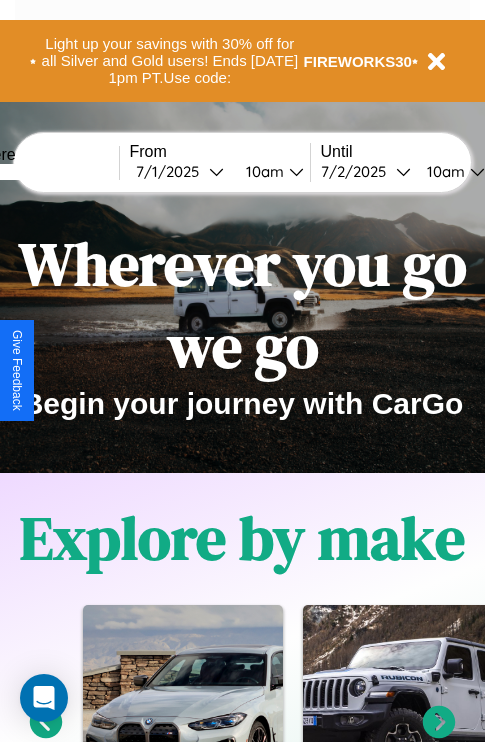 click at bounding box center (44, 172) 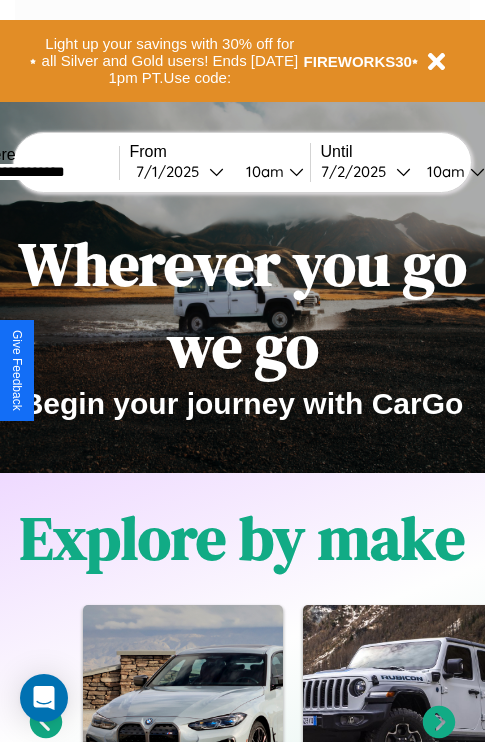 type on "**********" 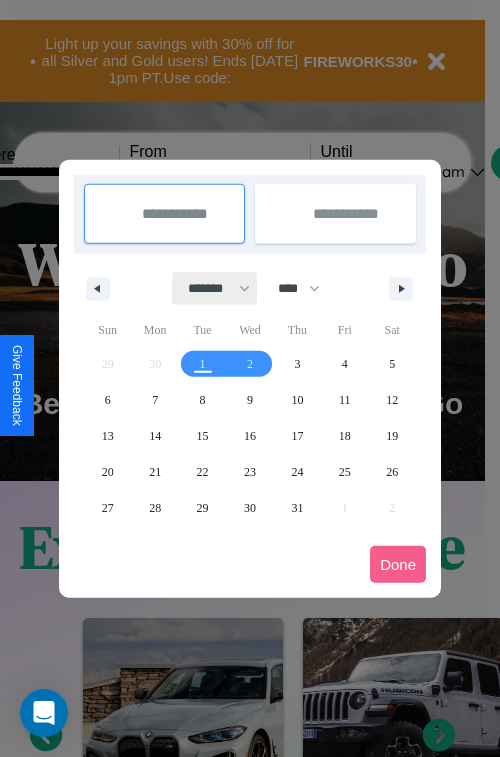 click on "******* ******** ***** ***** *** **** **** ****** ********* ******* ******** ********" at bounding box center (215, 288) 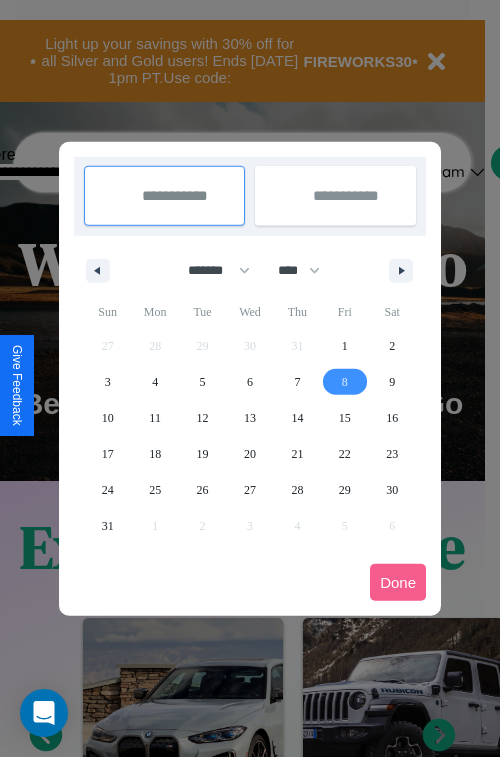 click on "8" at bounding box center (345, 382) 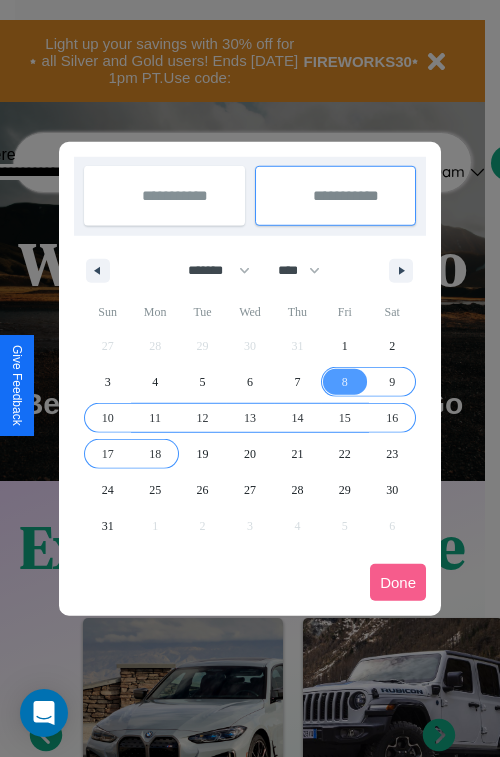 click on "18" at bounding box center [155, 454] 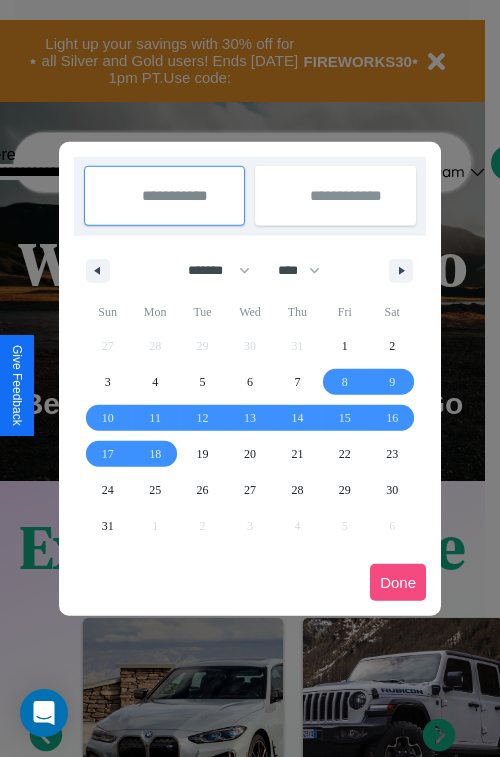 click on "Done" at bounding box center (398, 582) 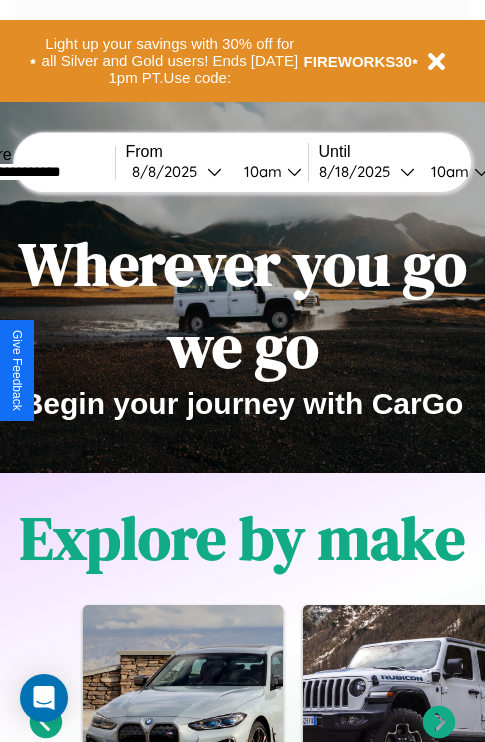 scroll, scrollTop: 0, scrollLeft: 71, axis: horizontal 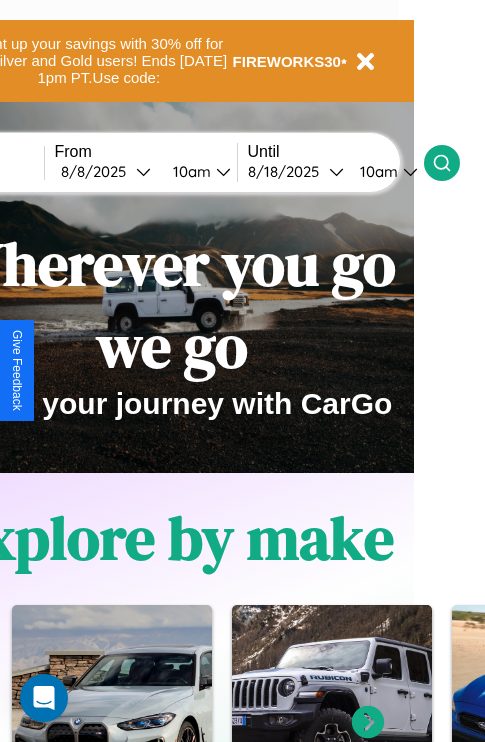 click 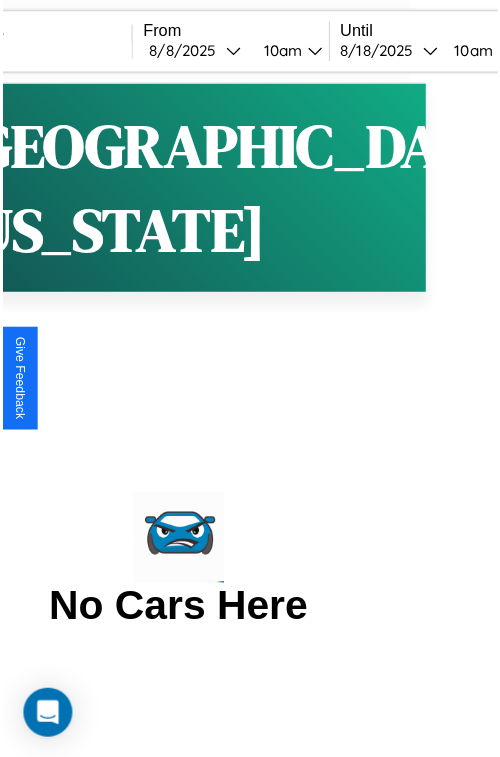 scroll, scrollTop: 0, scrollLeft: 0, axis: both 